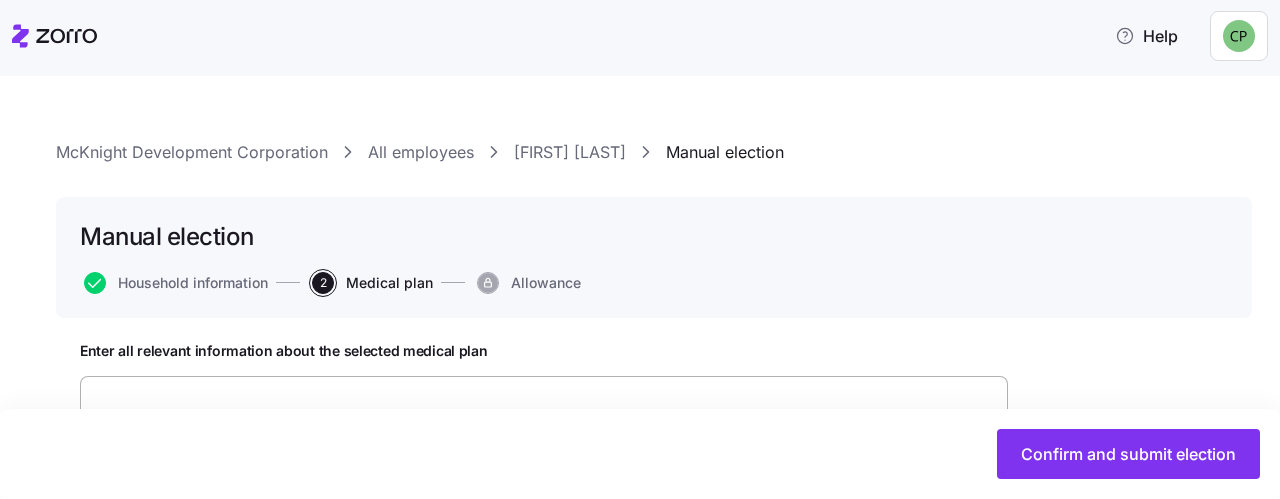 scroll, scrollTop: 0, scrollLeft: 0, axis: both 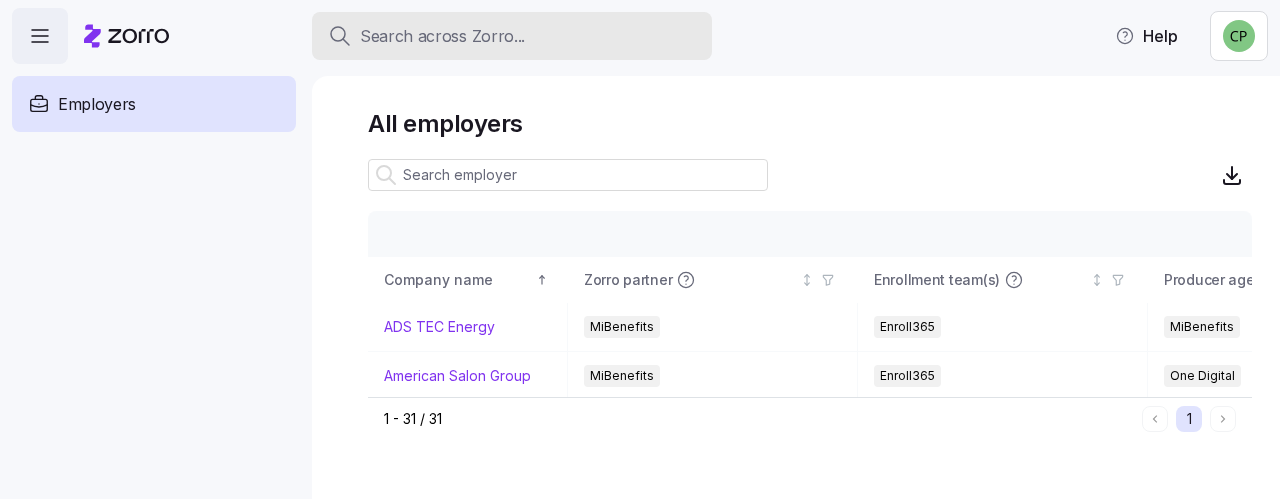 click on "Search across Zorro..." at bounding box center (442, 36) 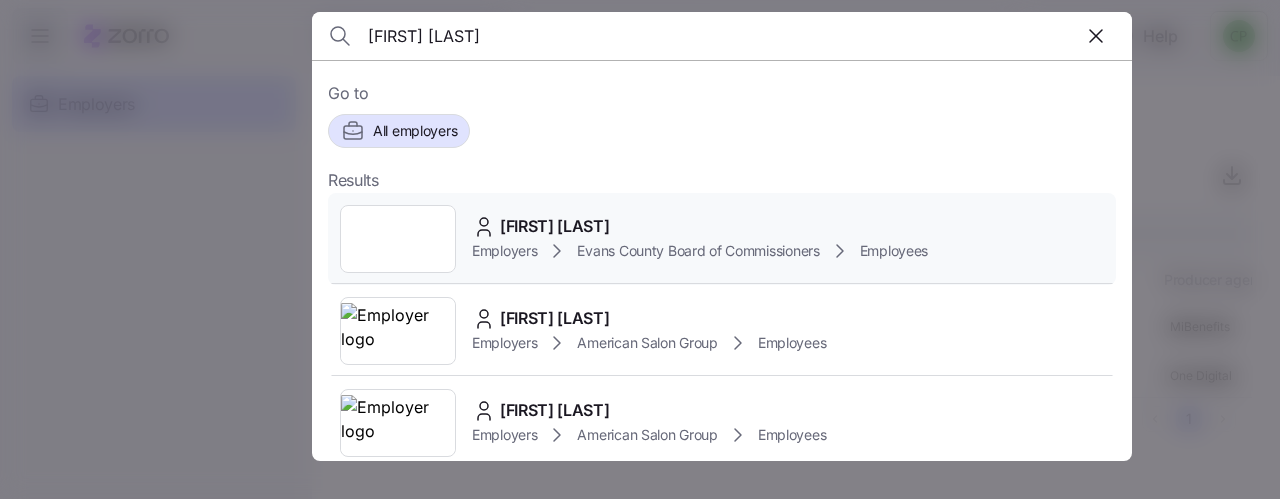 type on "[FIRST] [LAST]" 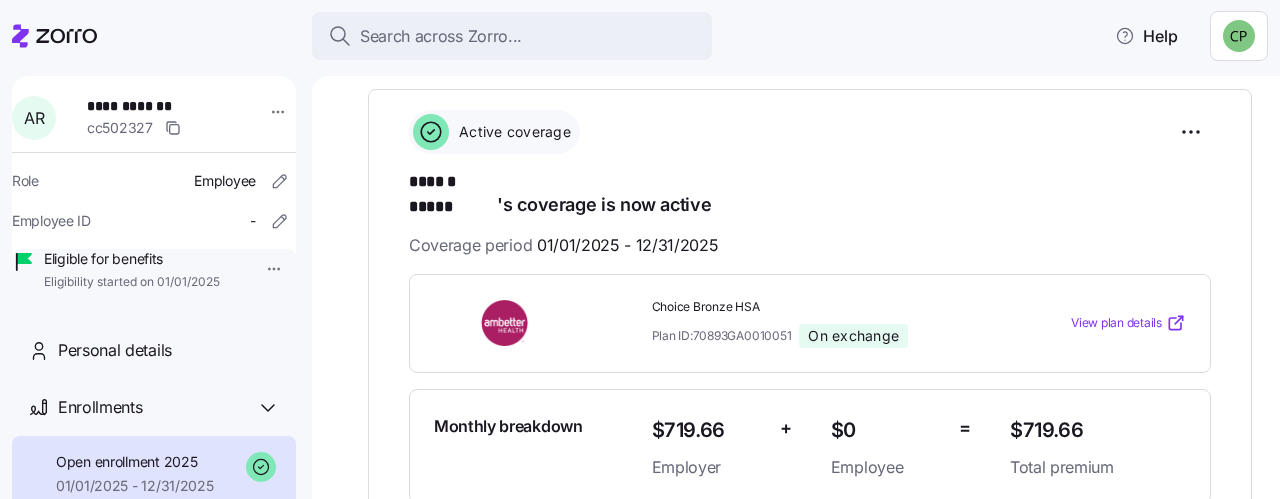 scroll, scrollTop: 259, scrollLeft: 0, axis: vertical 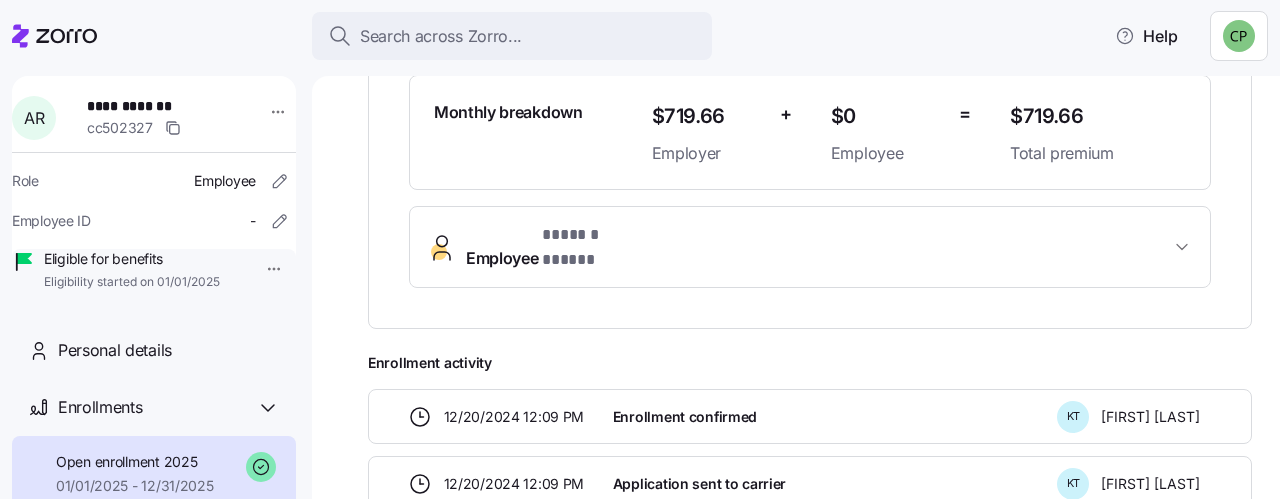click on "Employee * ******   ***** *" at bounding box center (818, 247) 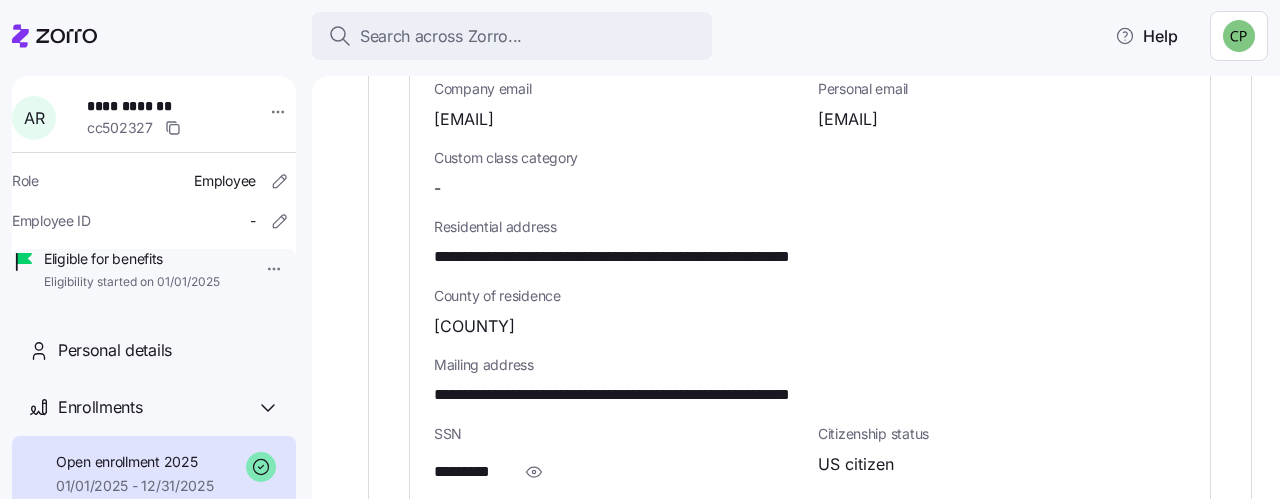 scroll, scrollTop: 1134, scrollLeft: 0, axis: vertical 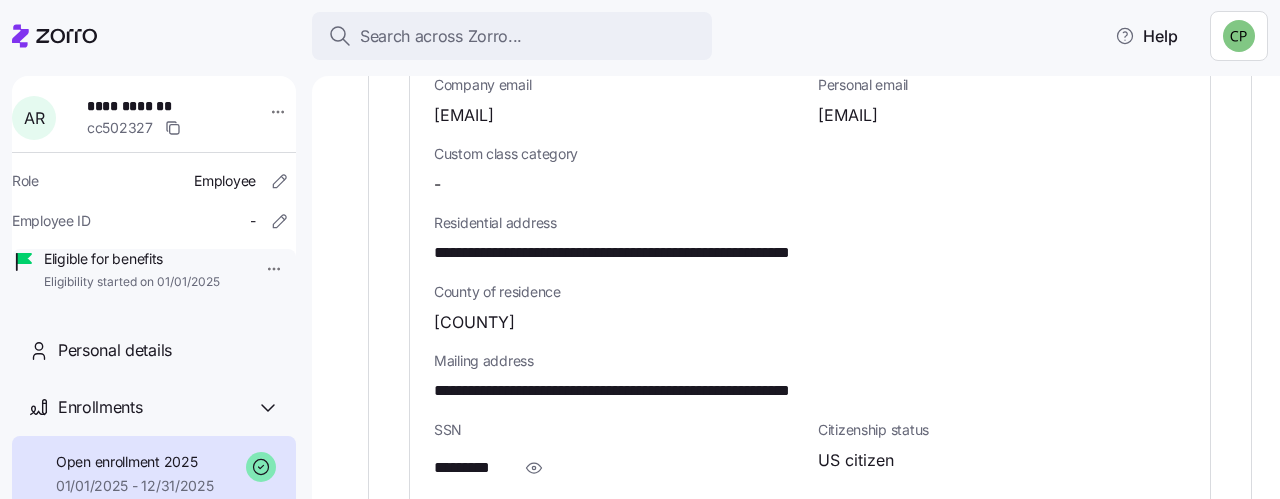 click on "**********" at bounding box center [666, 391] 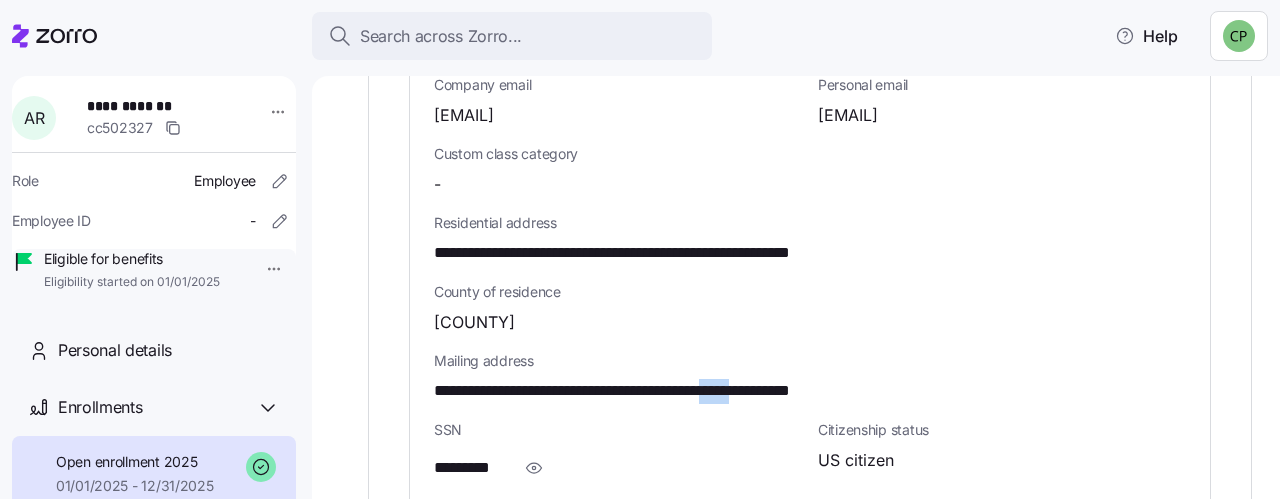 click on "**********" at bounding box center (666, 391) 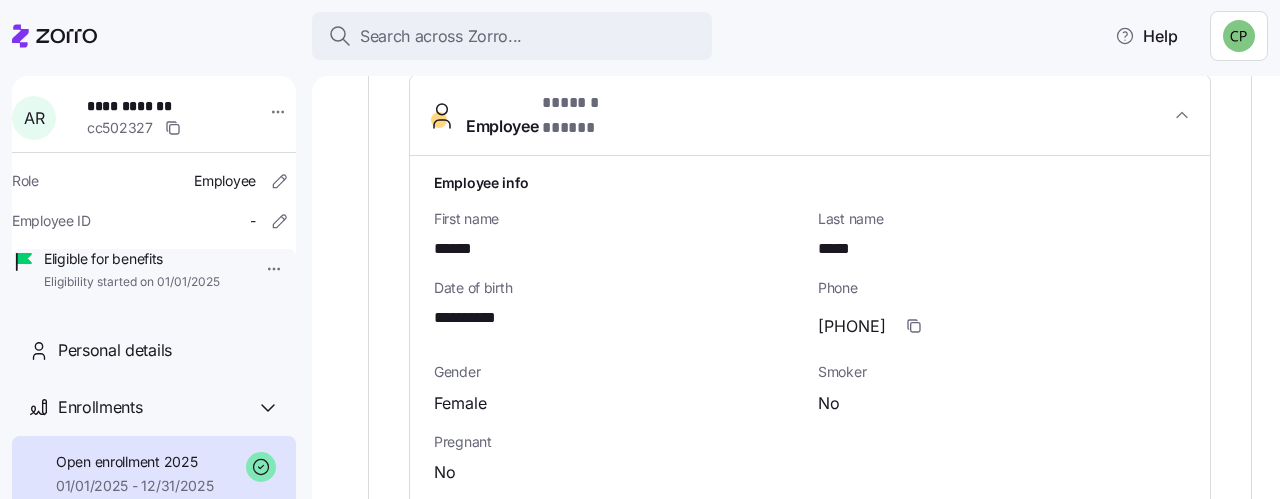 scroll, scrollTop: 742, scrollLeft: 0, axis: vertical 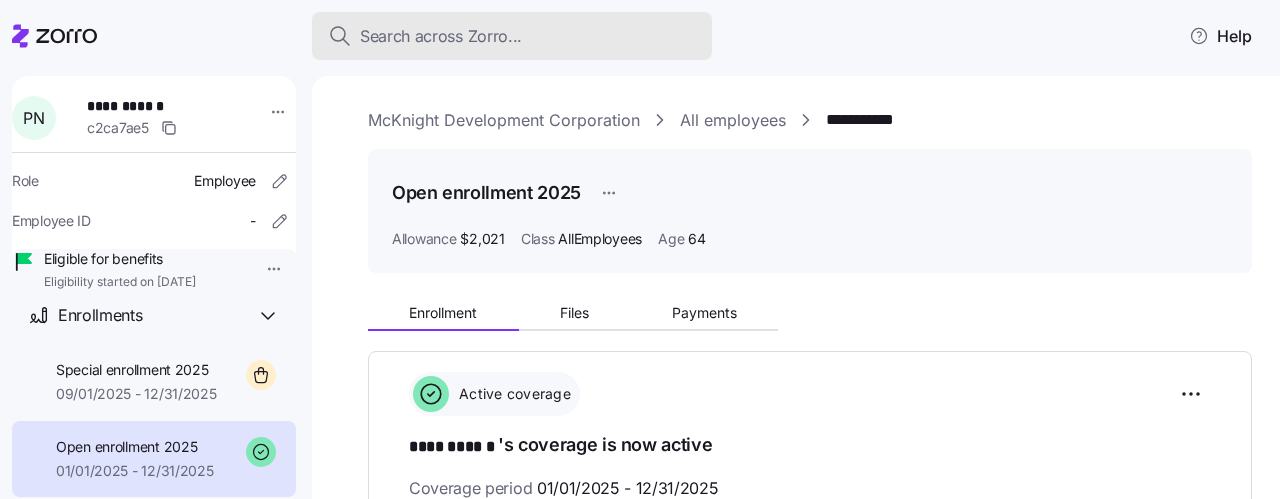 click on "Search across Zorro..." at bounding box center (441, 36) 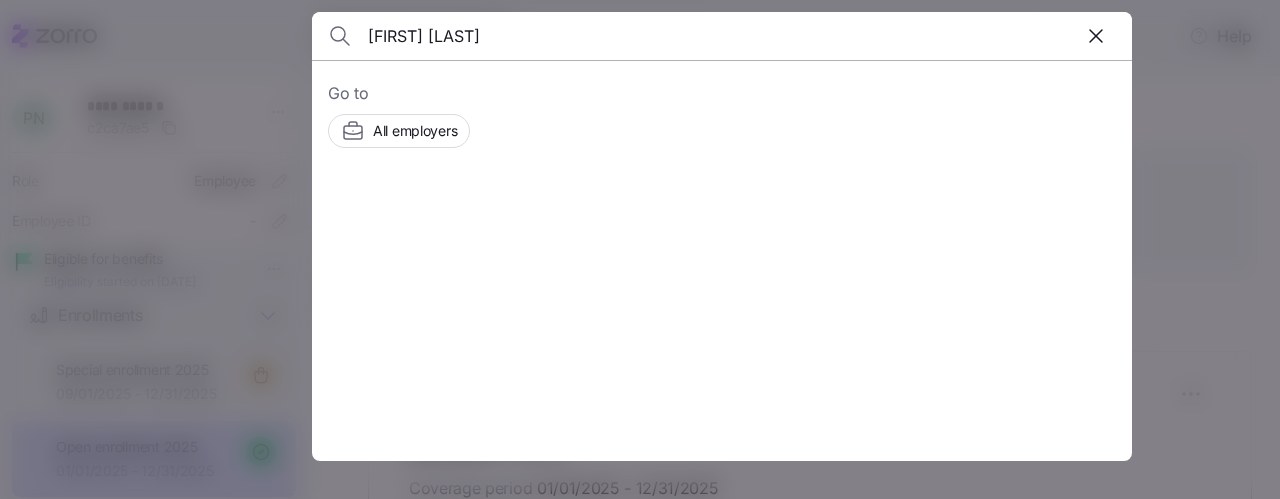 type on "april rizzo" 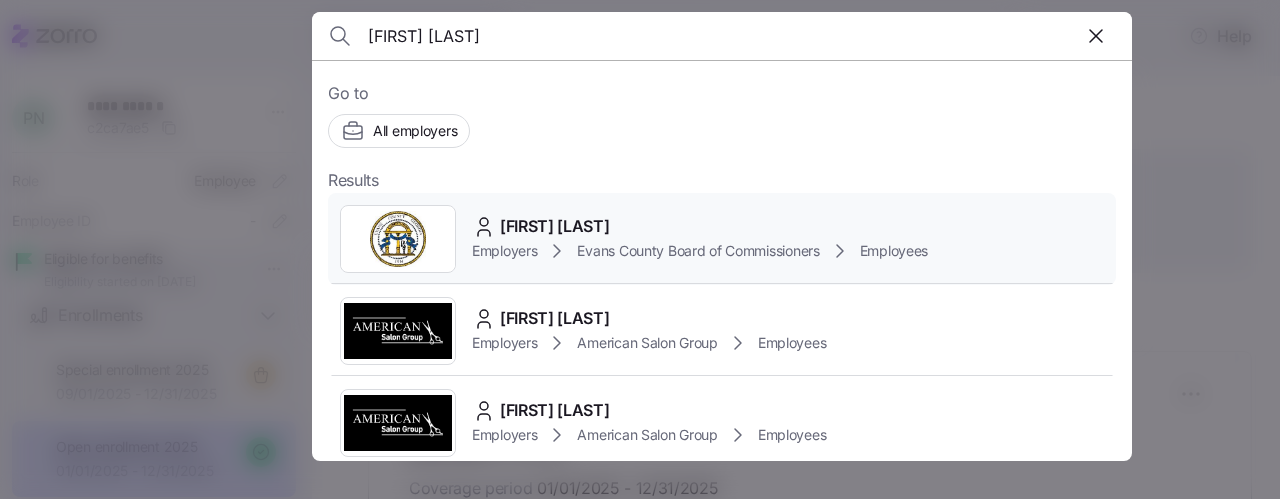 click on "[FIRST] [LAST]" at bounding box center (555, 226) 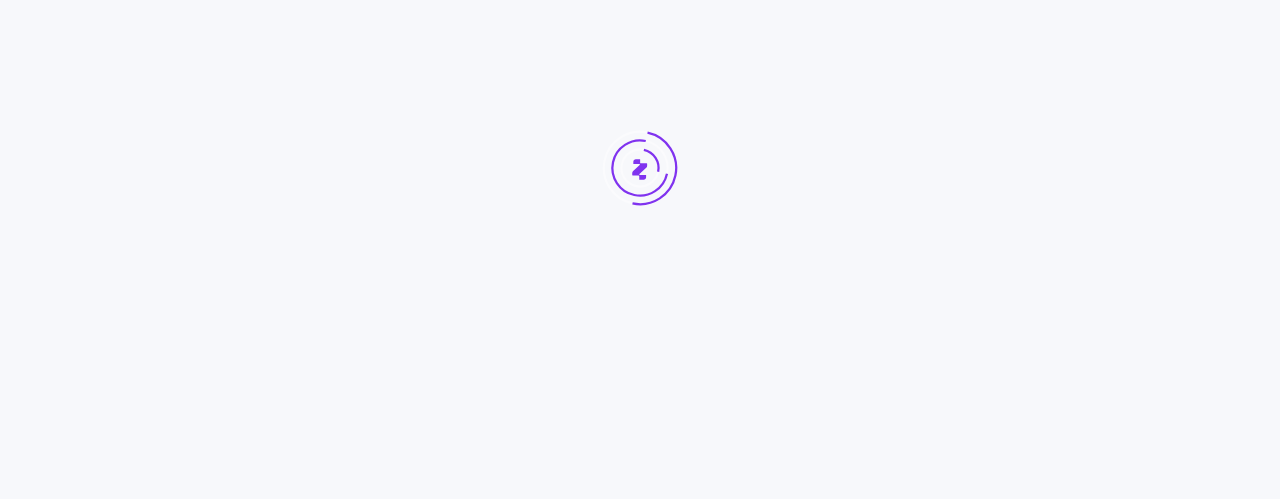 scroll, scrollTop: 0, scrollLeft: 0, axis: both 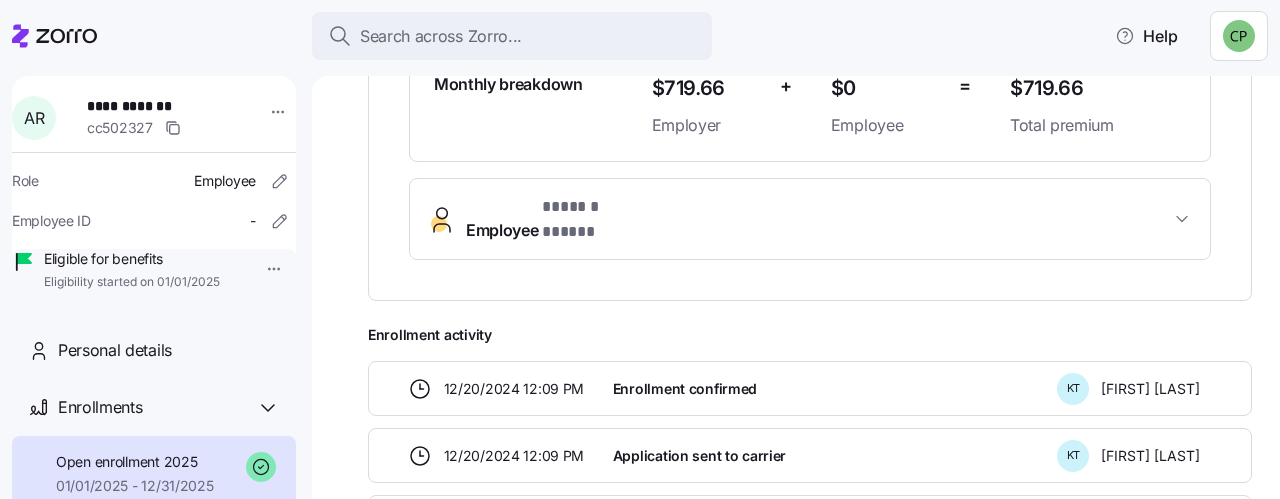 click on "Employee * ******   ***** *" at bounding box center [818, 219] 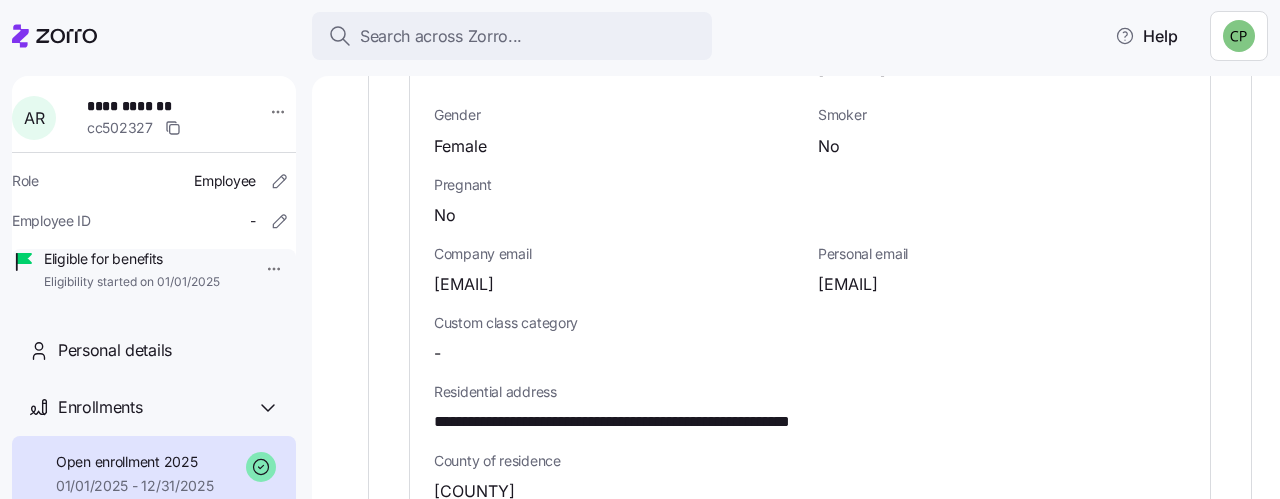 scroll, scrollTop: 969, scrollLeft: 0, axis: vertical 